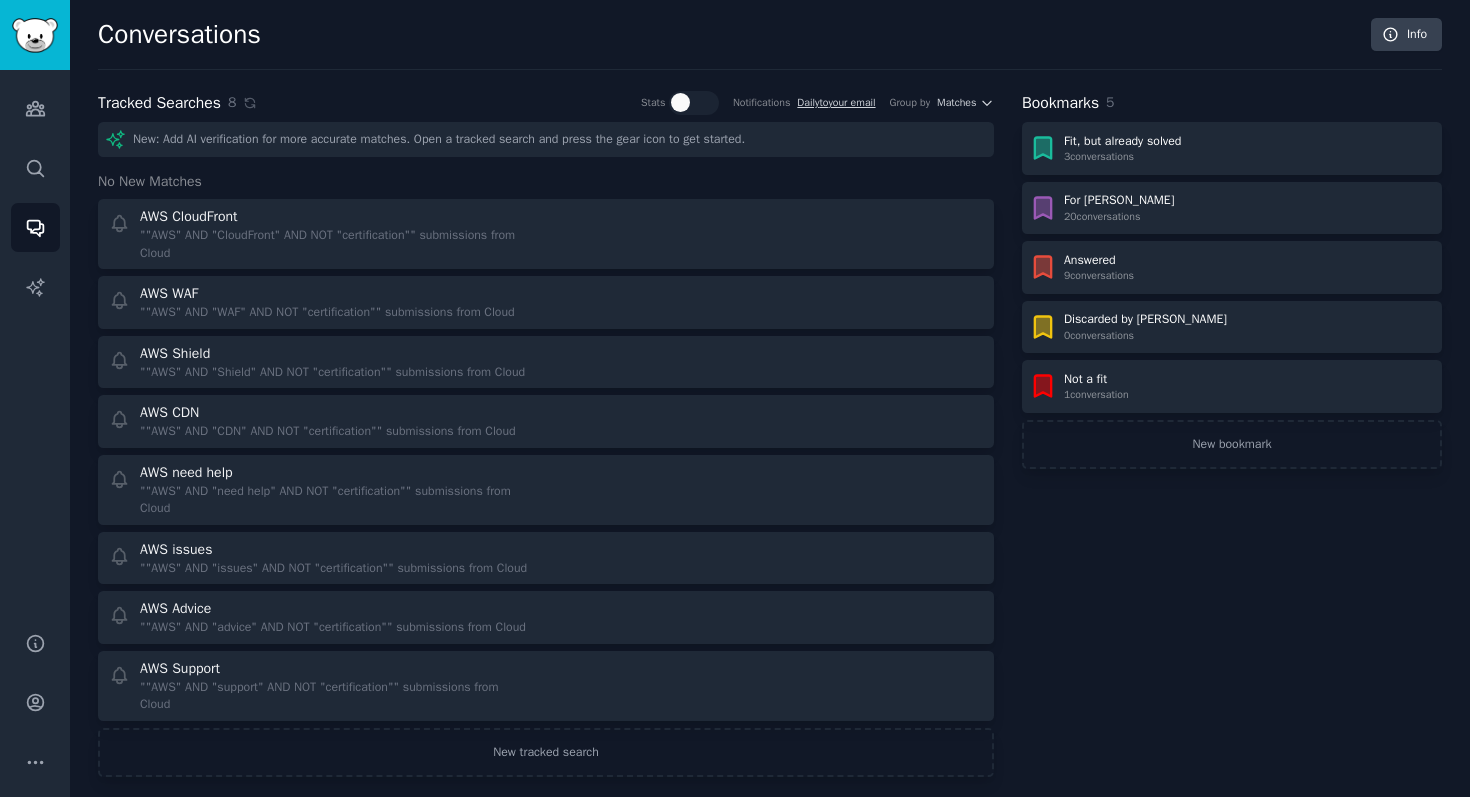 scroll, scrollTop: 0, scrollLeft: 0, axis: both 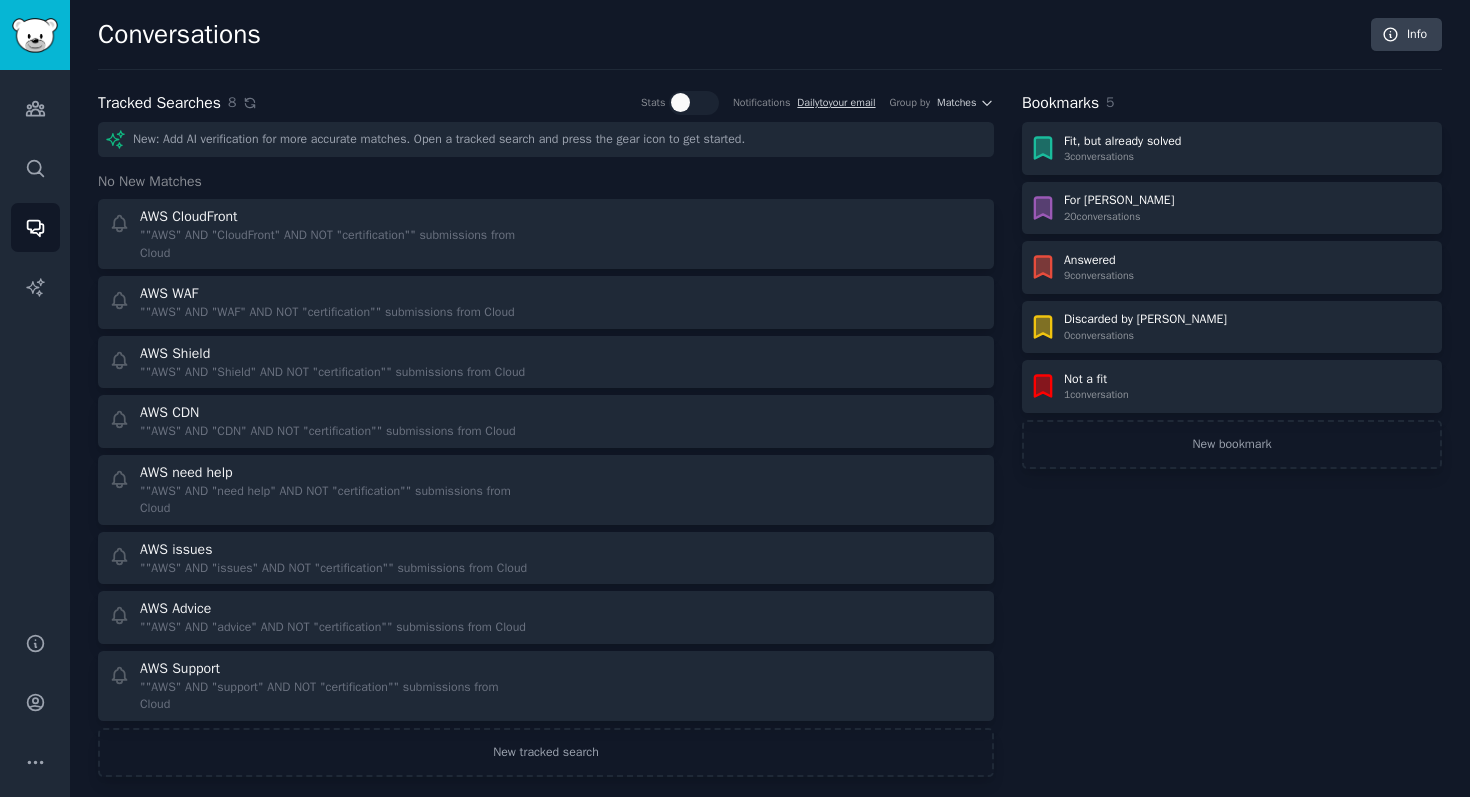 click 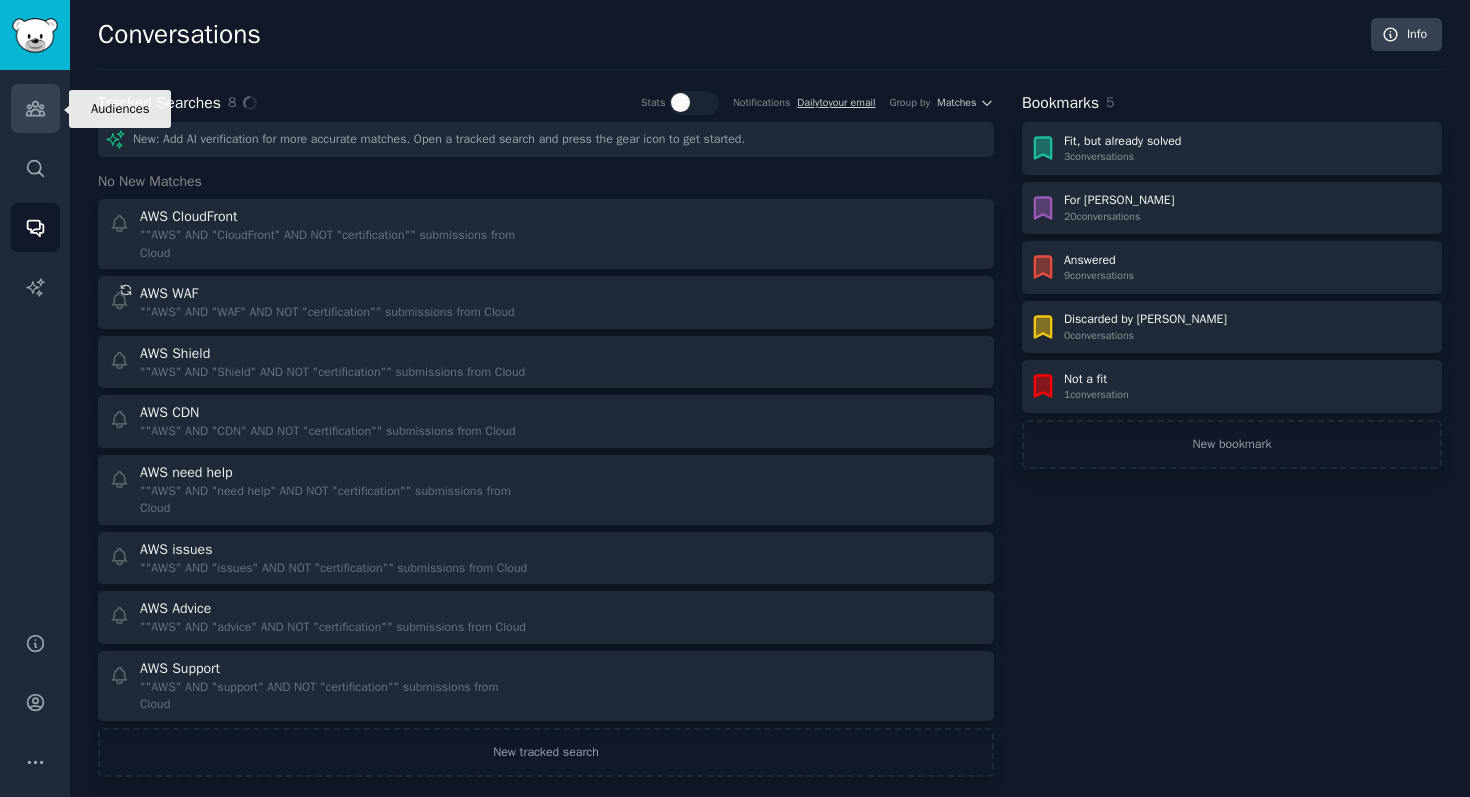 click on "Audiences" at bounding box center (35, 108) 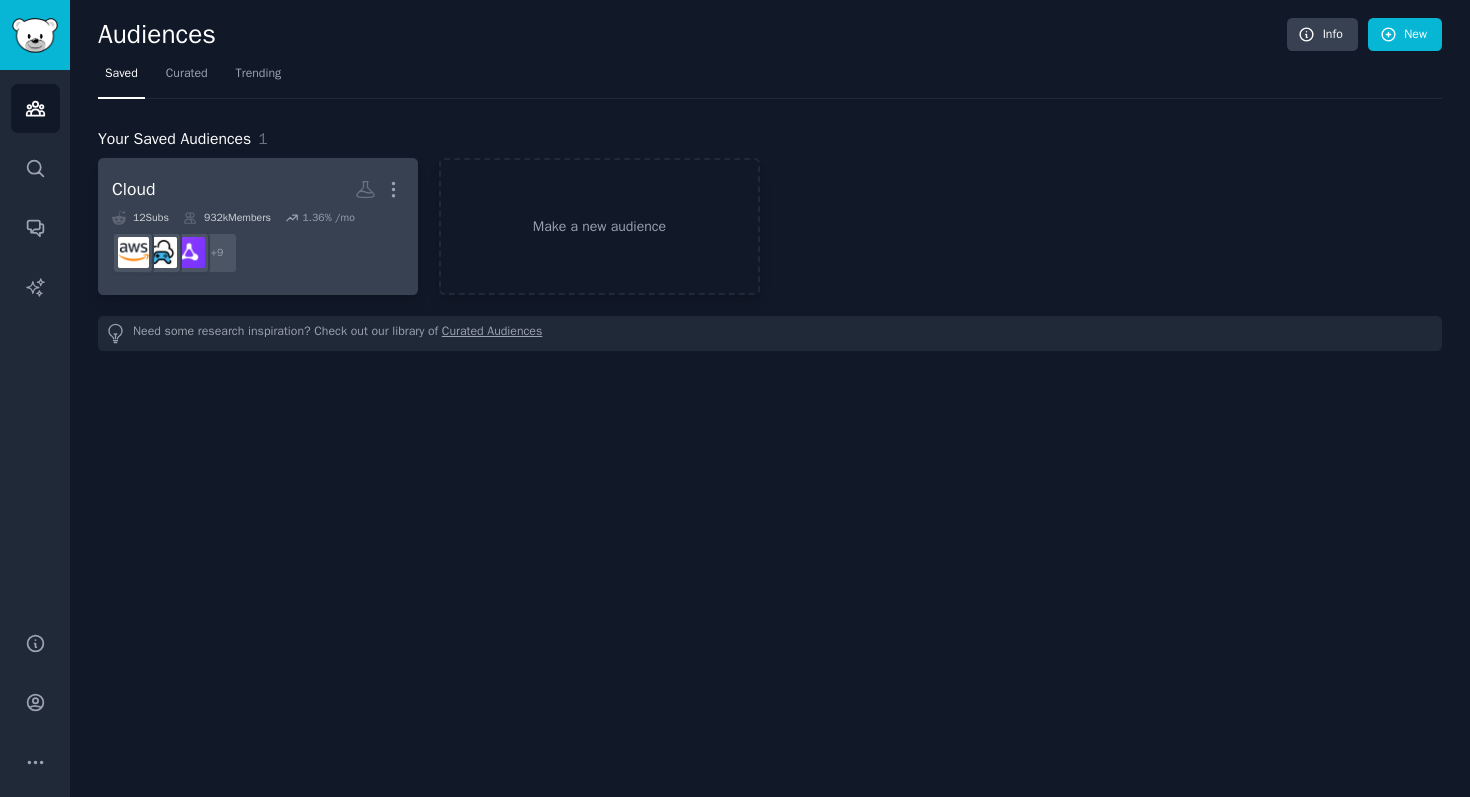 click on "+ 9" at bounding box center (258, 253) 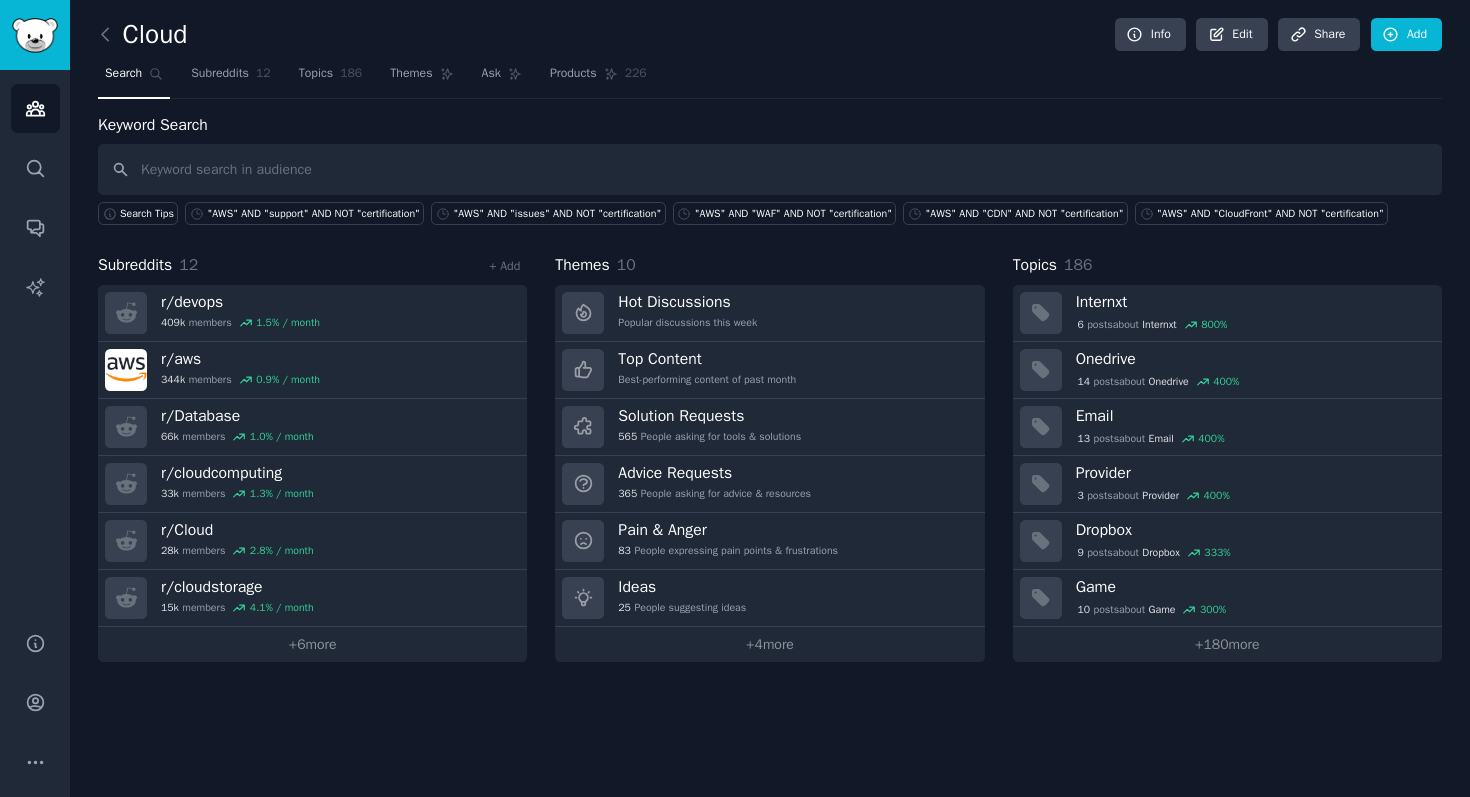 click on "Search" at bounding box center (134, 78) 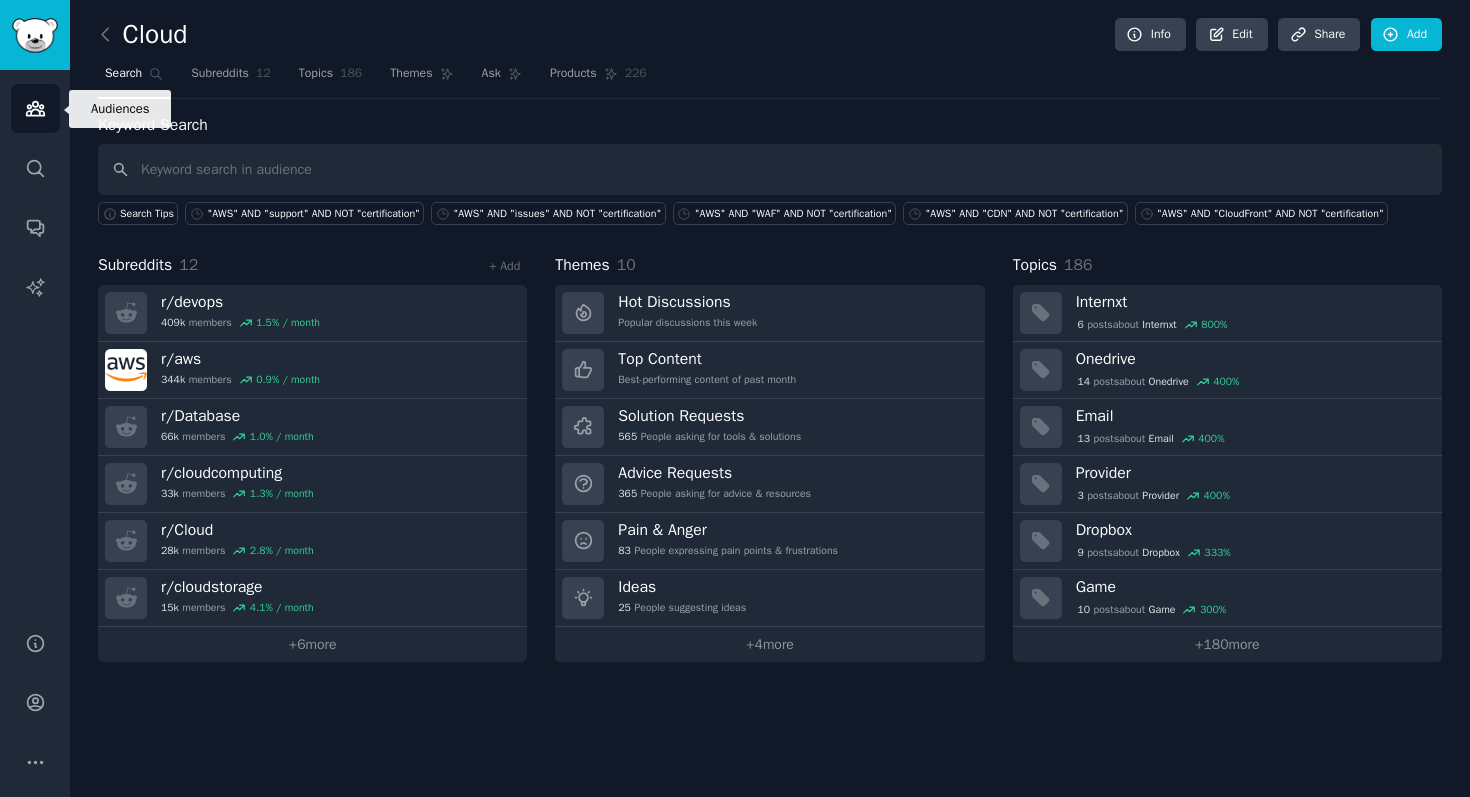 click on "Audiences" at bounding box center [35, 108] 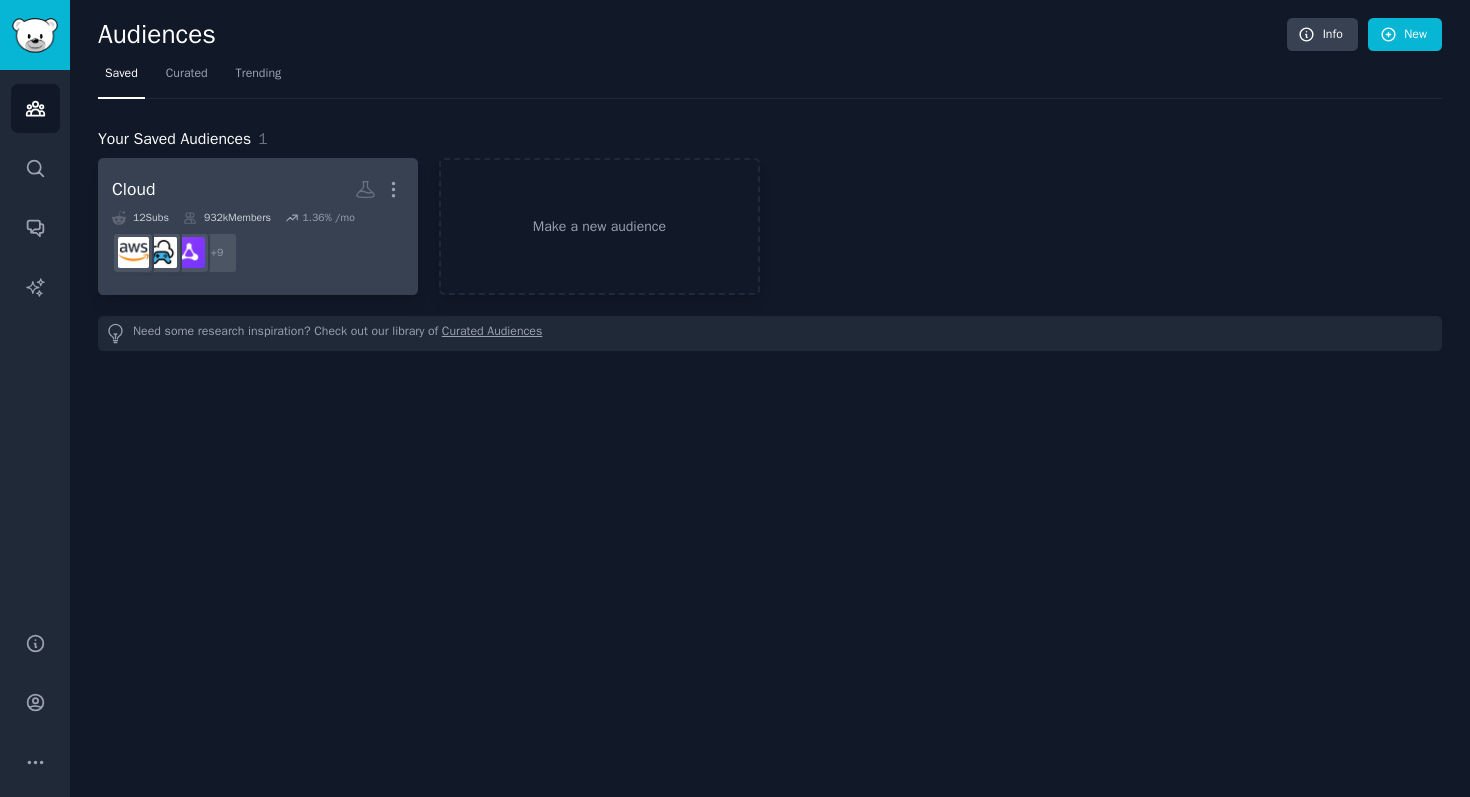 click on "Cloud Custom Audience More" at bounding box center (258, 189) 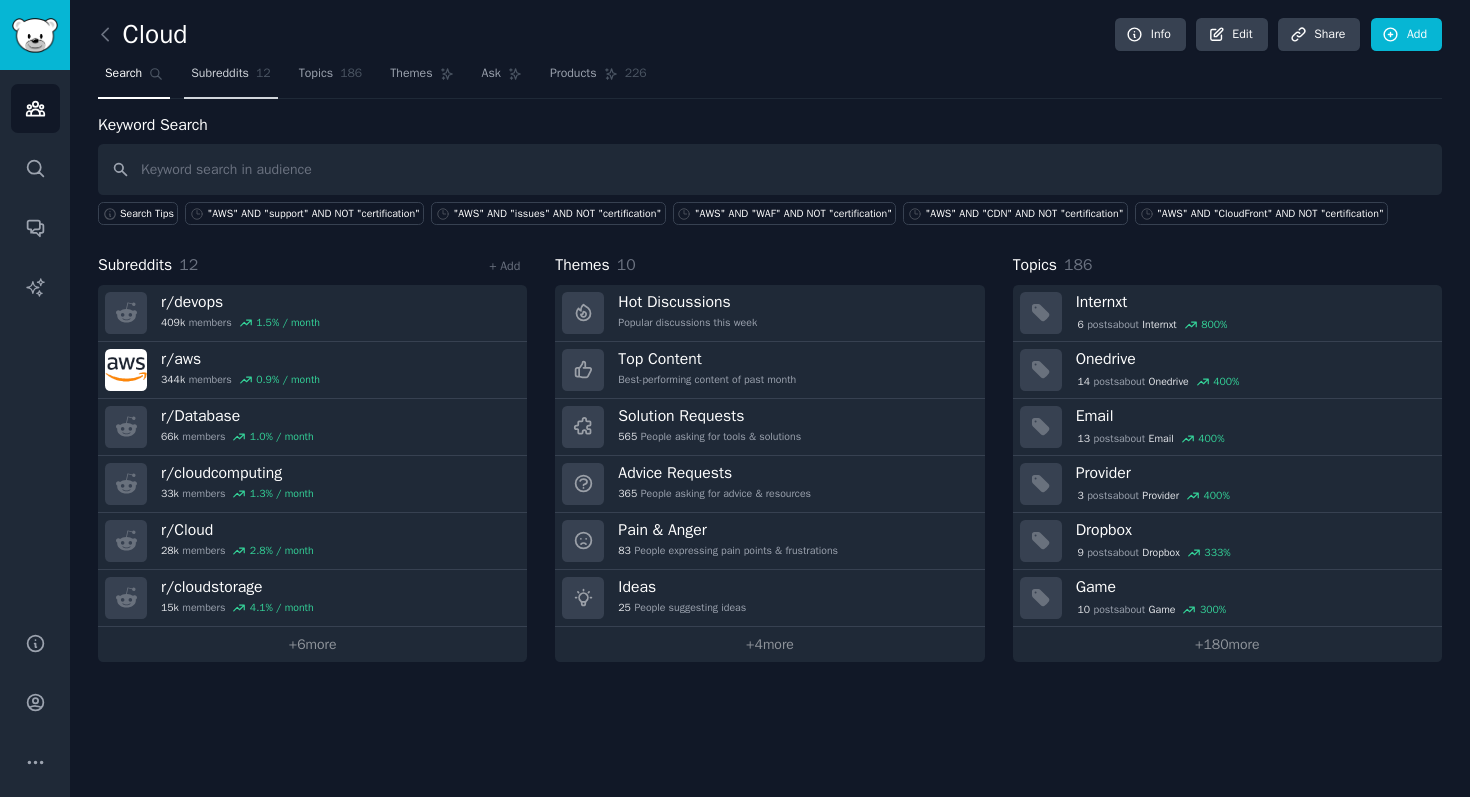 click on "Subreddits 12" at bounding box center (230, 78) 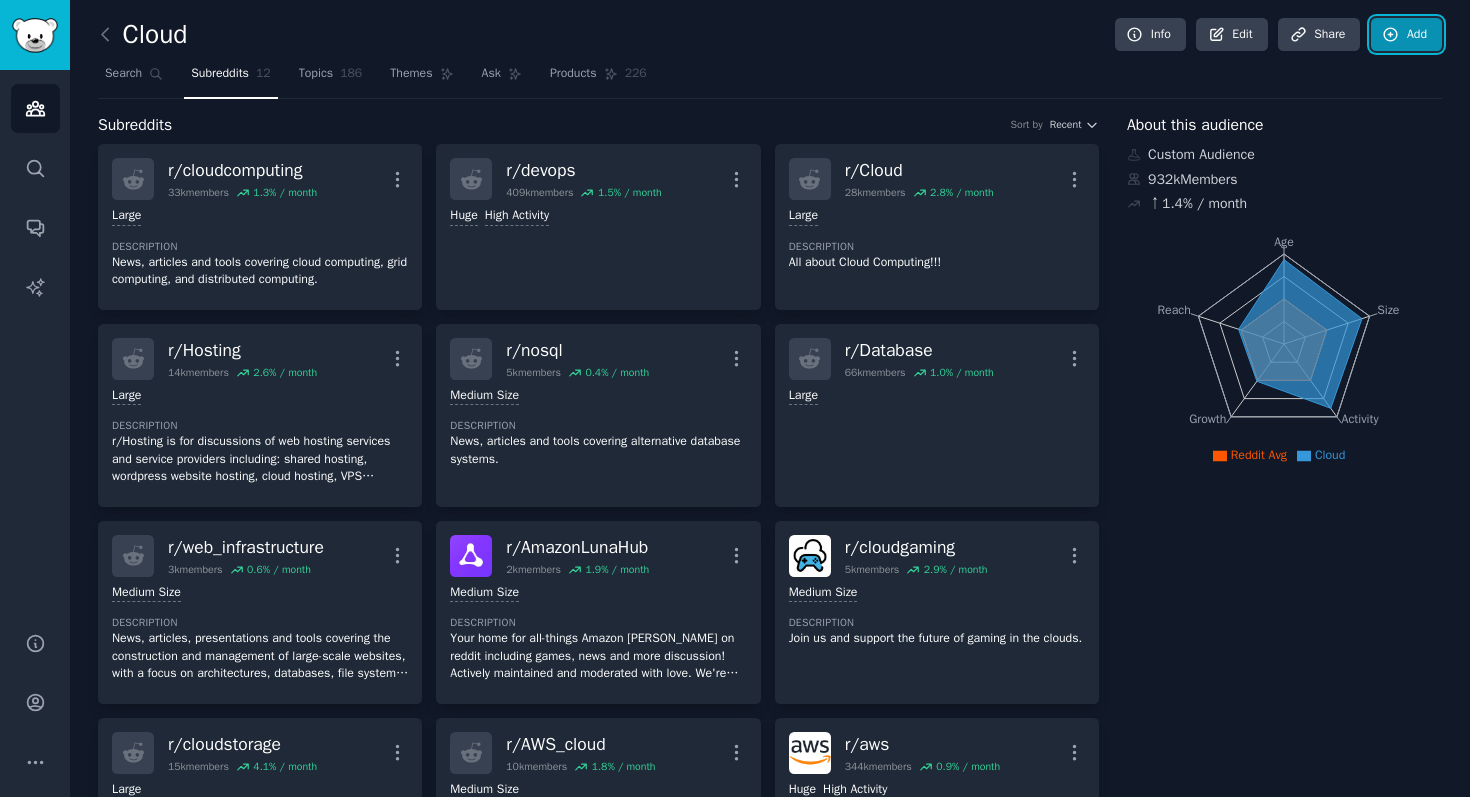 click 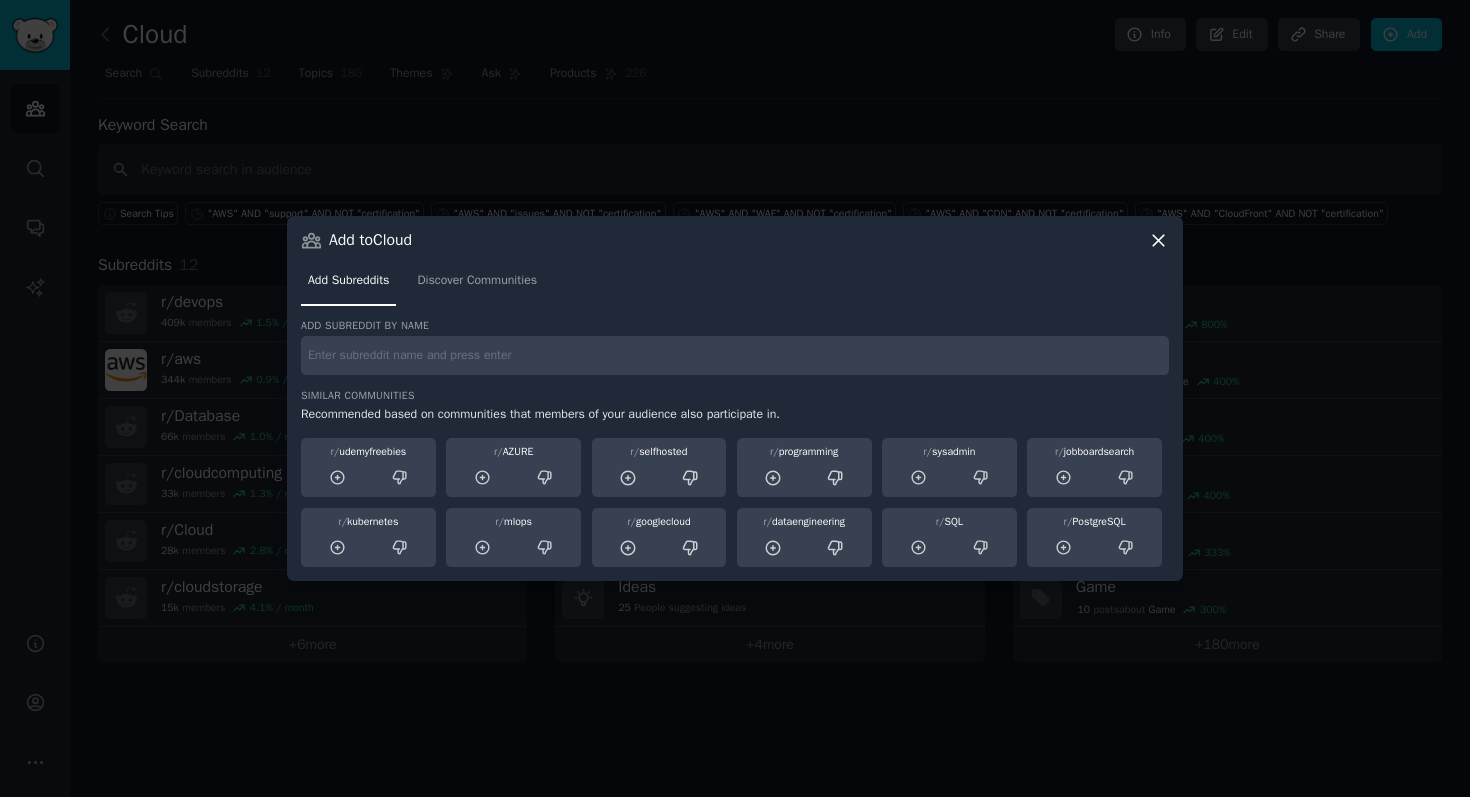 click on "Add subreddit by name Similar Communities Recommended based on communities that members of your audience also participate in. r/ udemyfreebies r/ AZURE r/ selfhosted r/ programming r/ sysadmin r/ jobboardsearch r/ kubernetes r/ mlops r/ googlecloud r/ dataengineering r/ SQL r/ PostgreSQL" at bounding box center [735, 443] 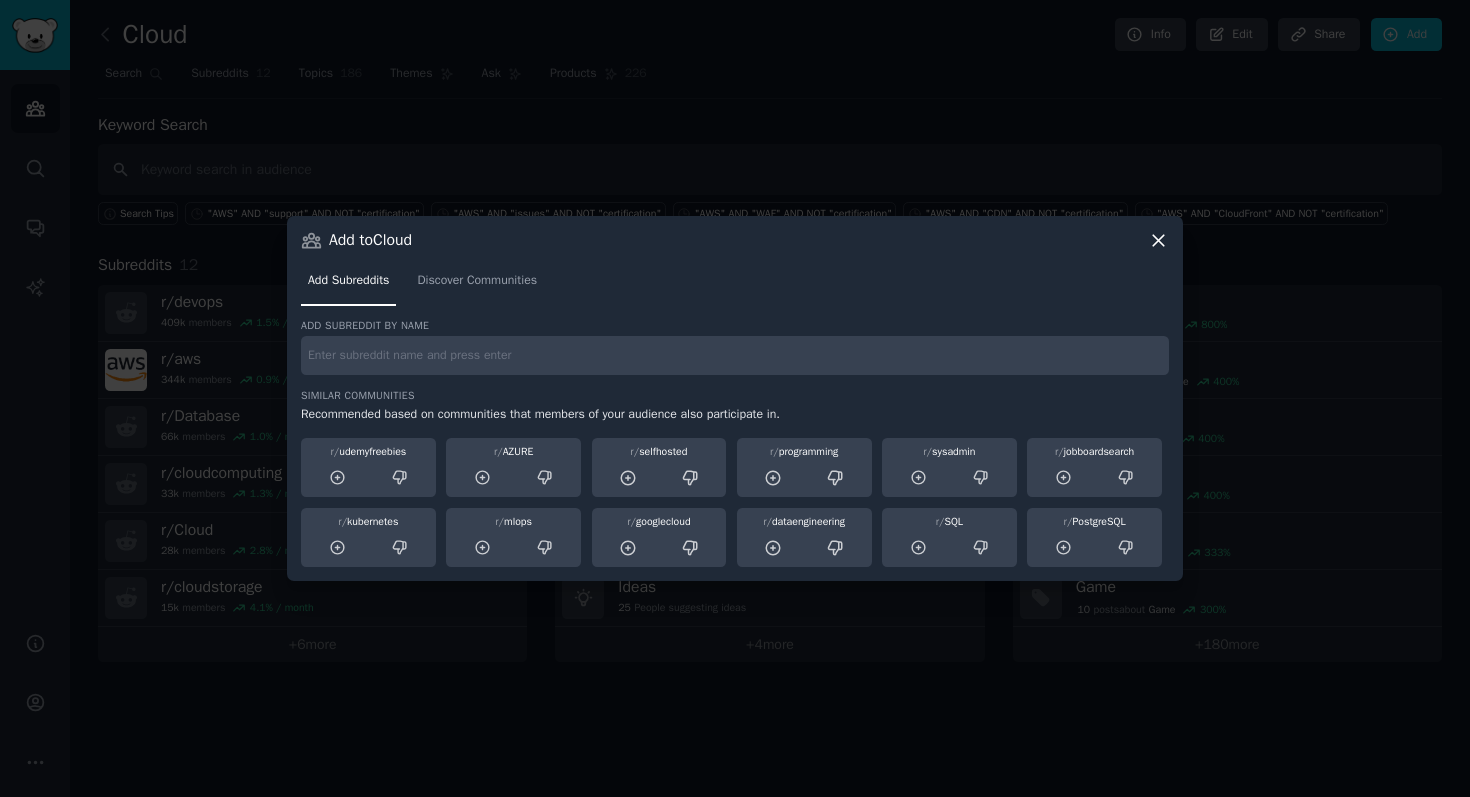 click at bounding box center [735, 355] 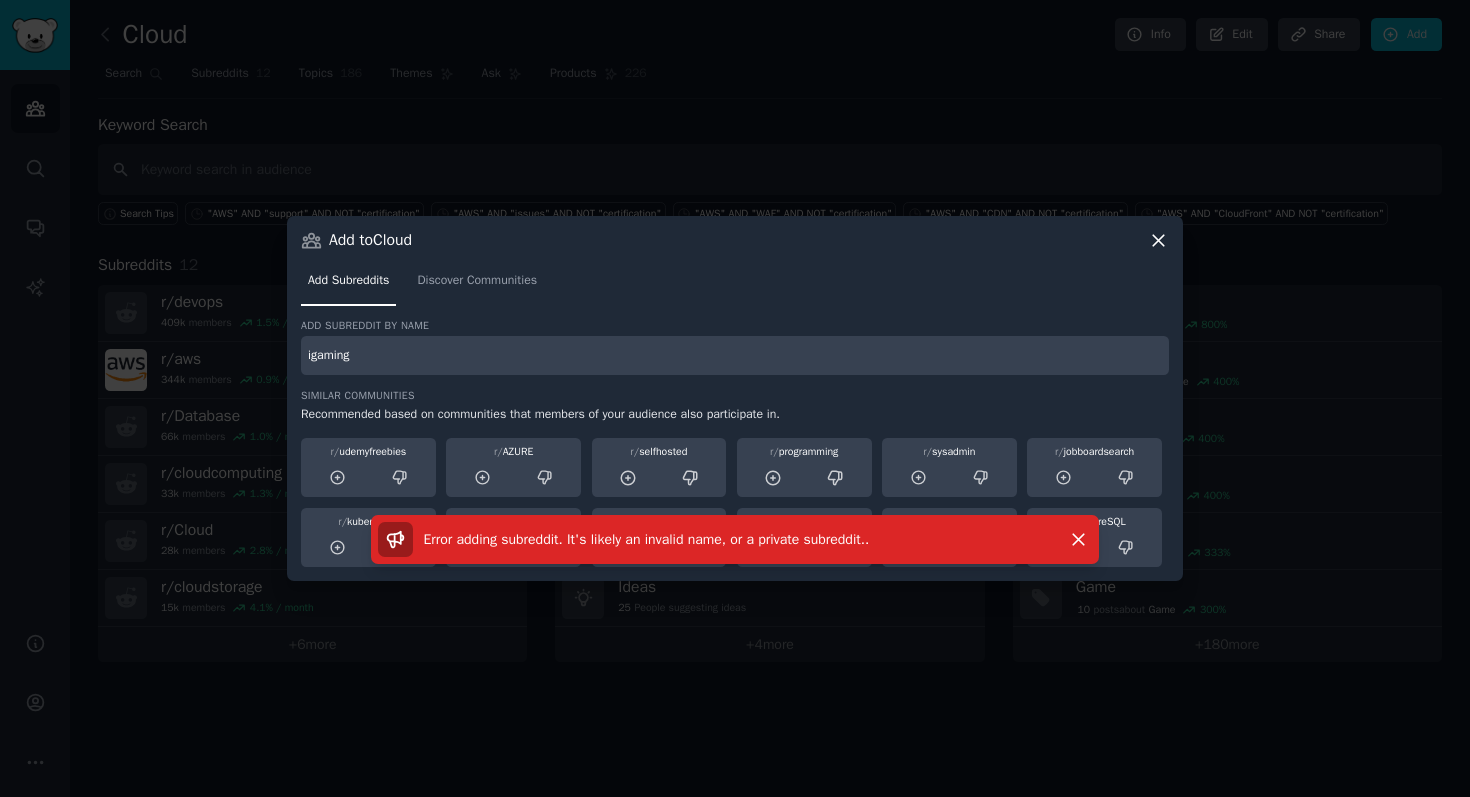 drag, startPoint x: 377, startPoint y: 356, endPoint x: 271, endPoint y: 356, distance: 106 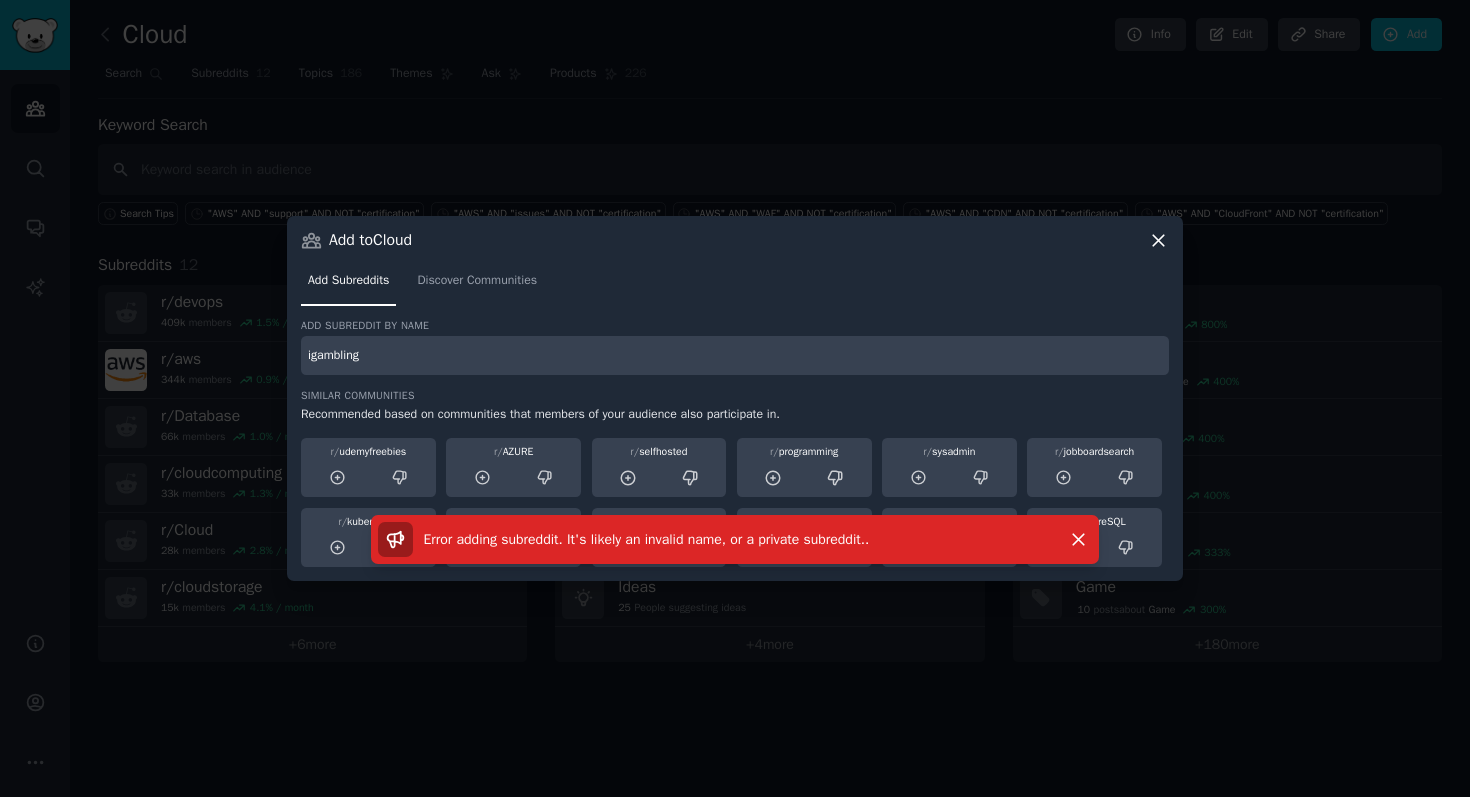 type on "igambling" 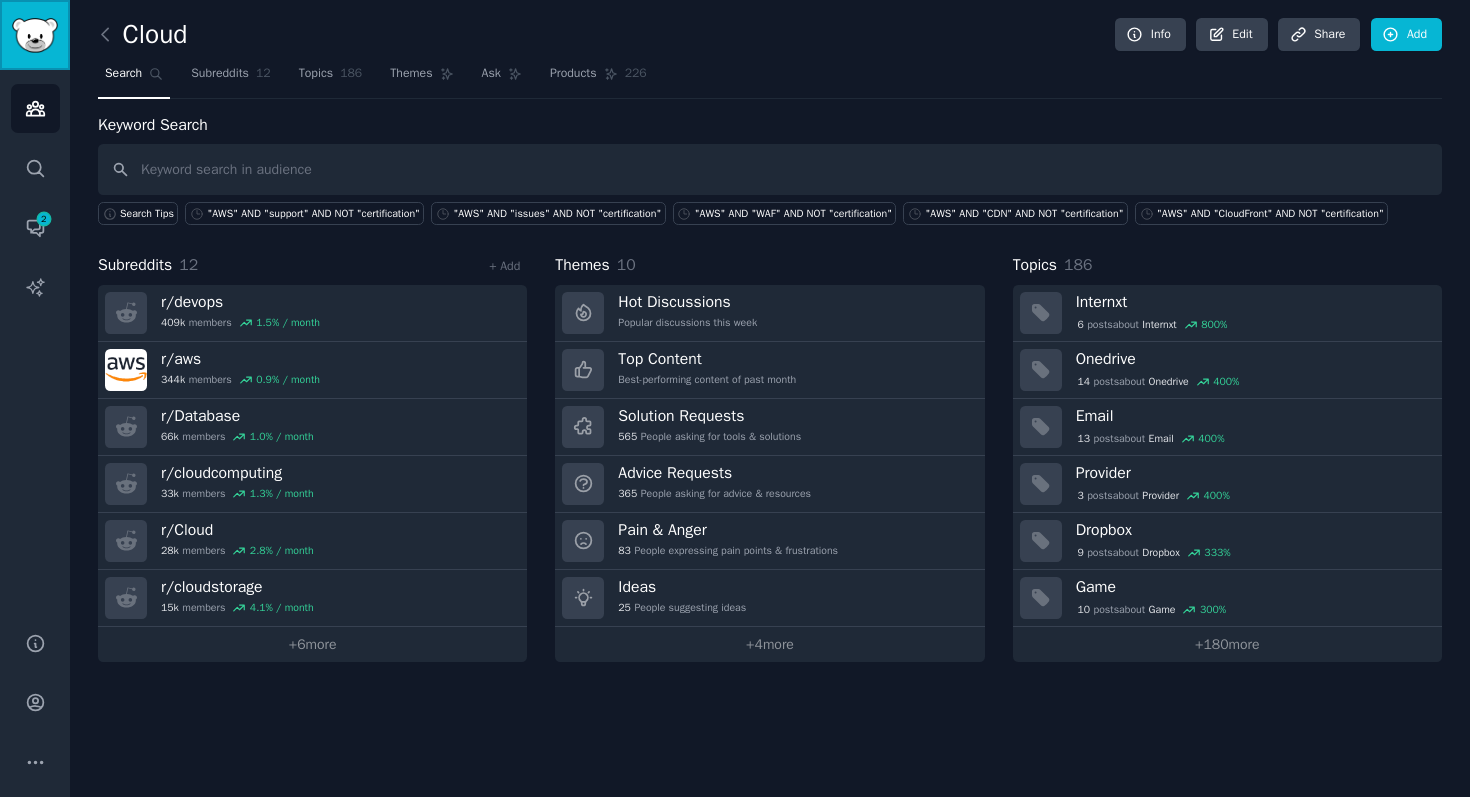 click at bounding box center [35, 35] 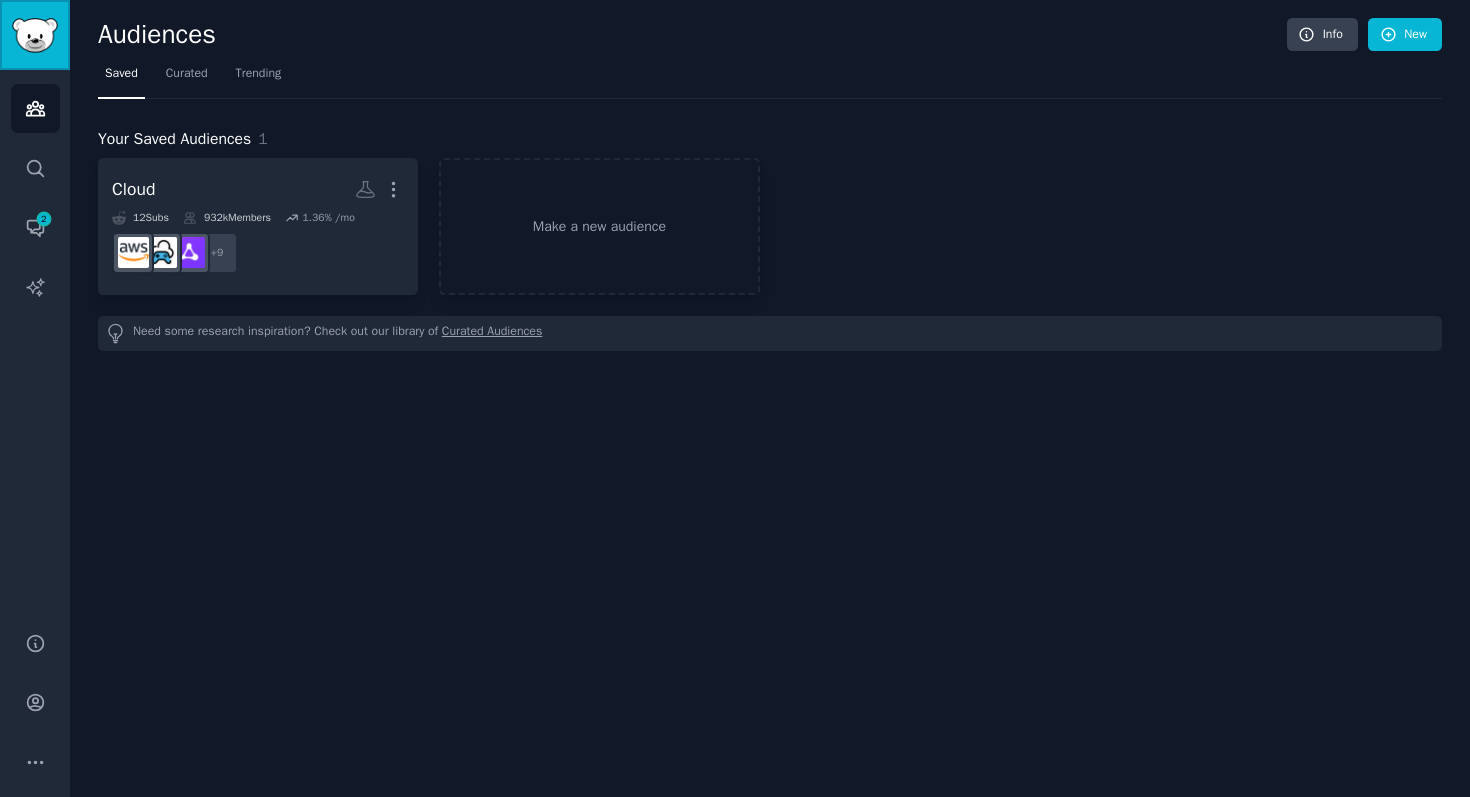 click at bounding box center [35, 35] 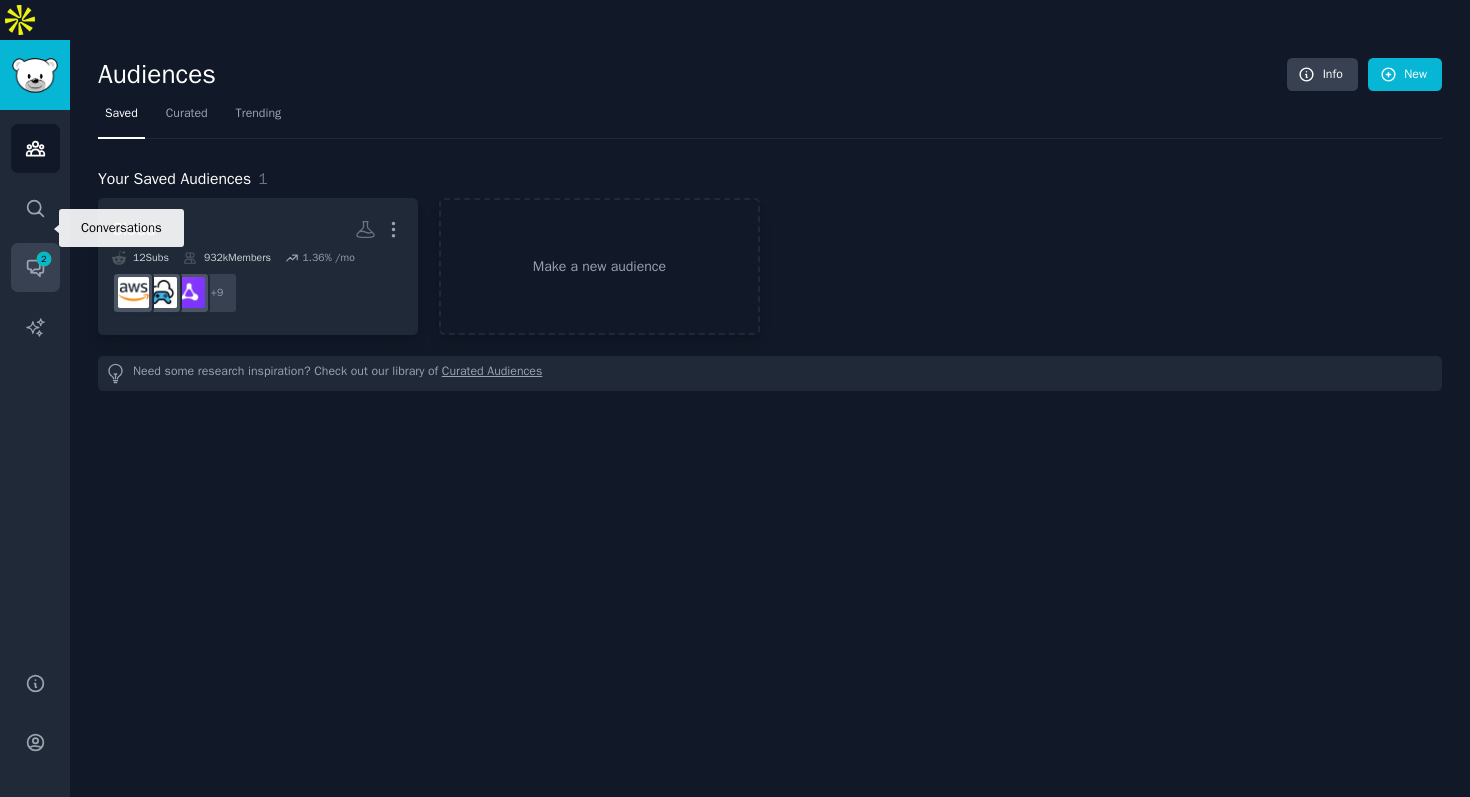 click 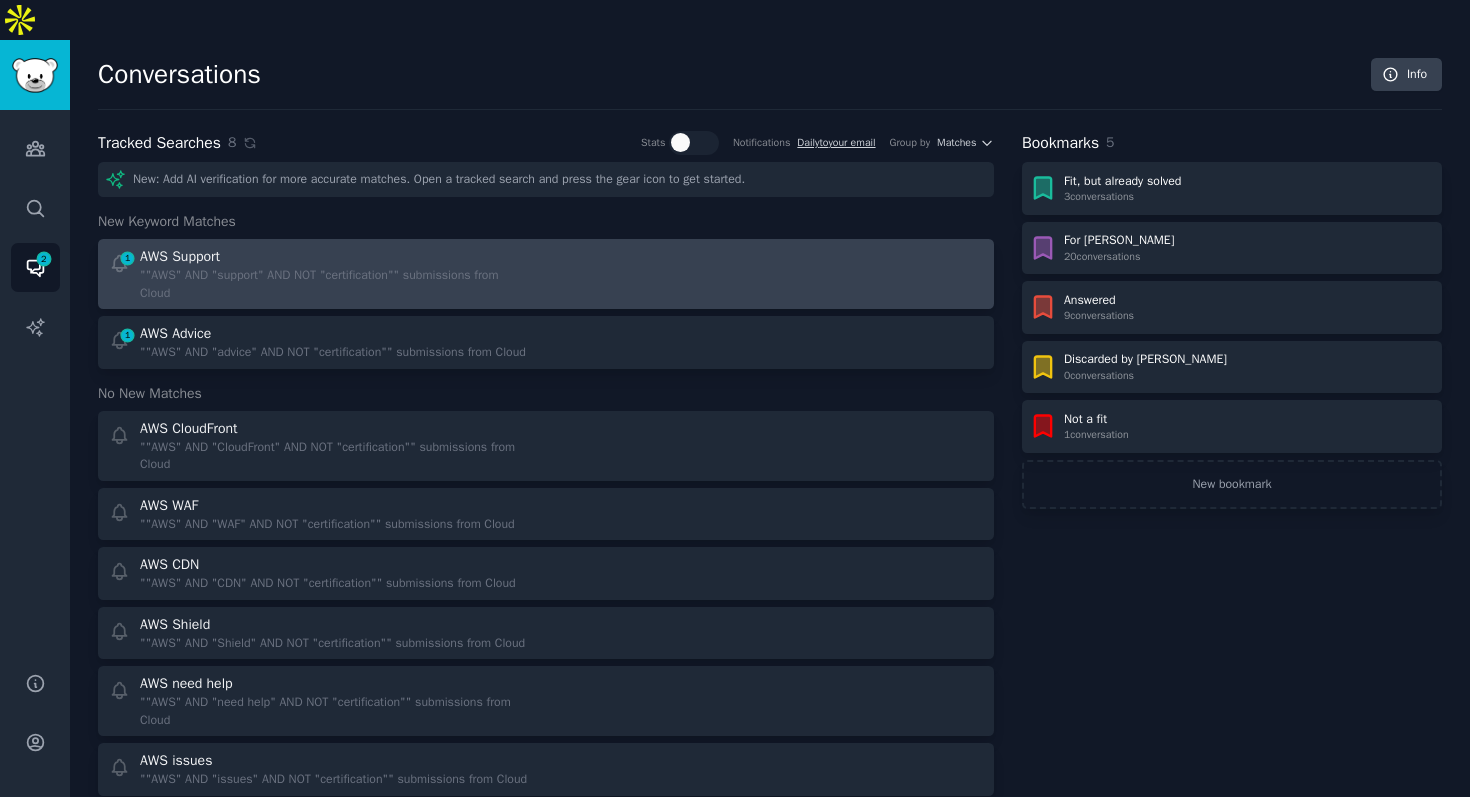click on "AWS Support" at bounding box center [336, 256] 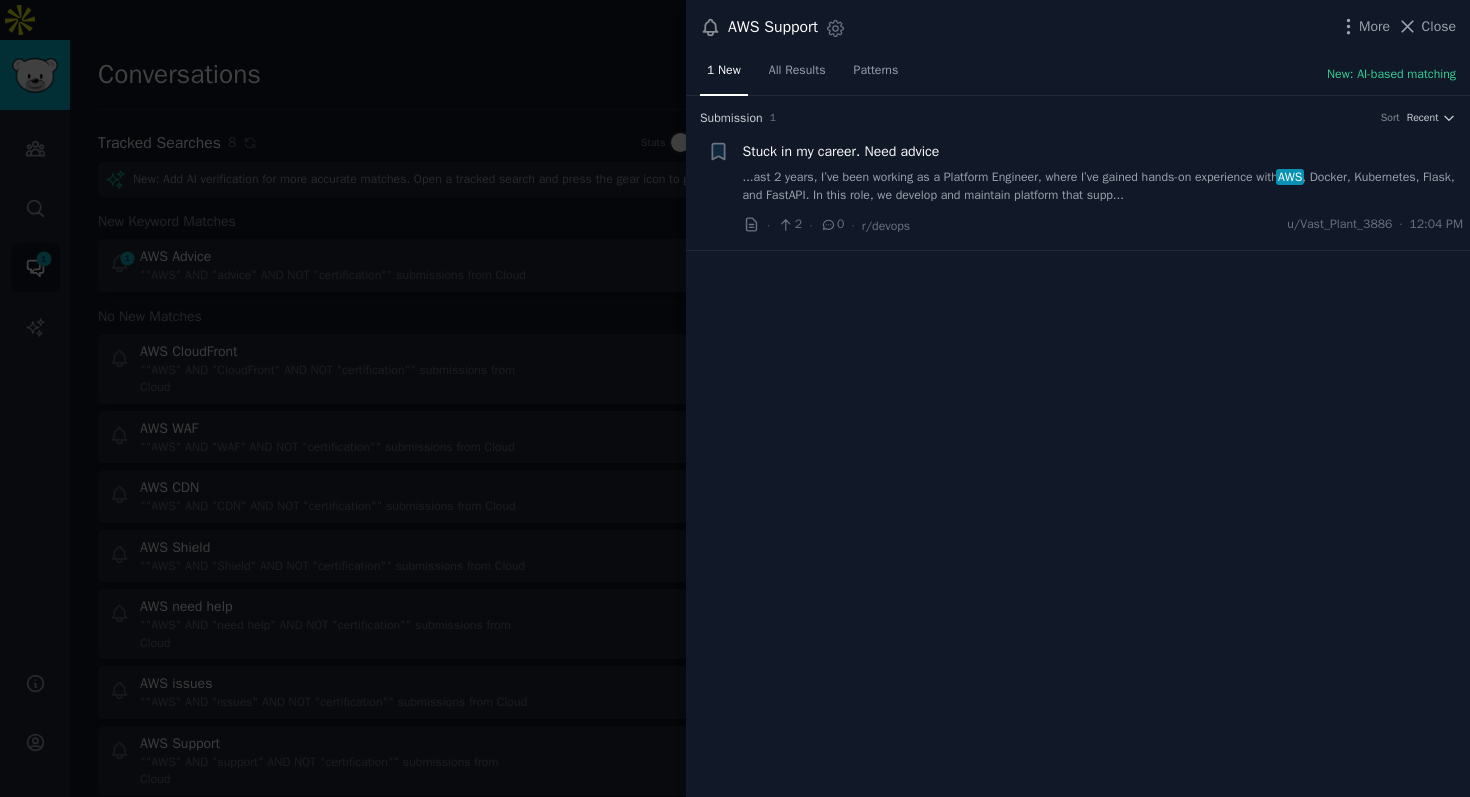 click at bounding box center [735, 398] 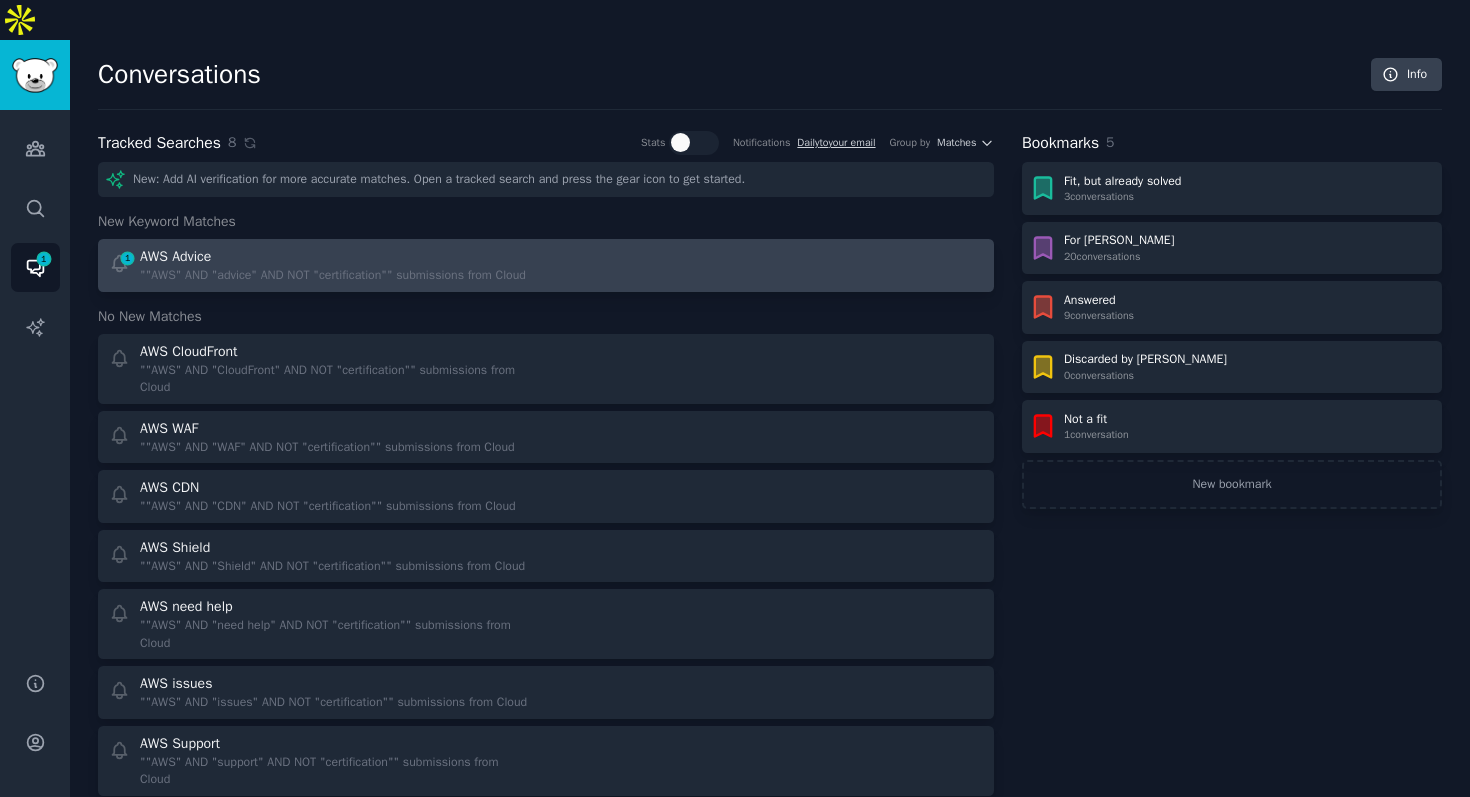 click on "AWS Advice" at bounding box center [333, 256] 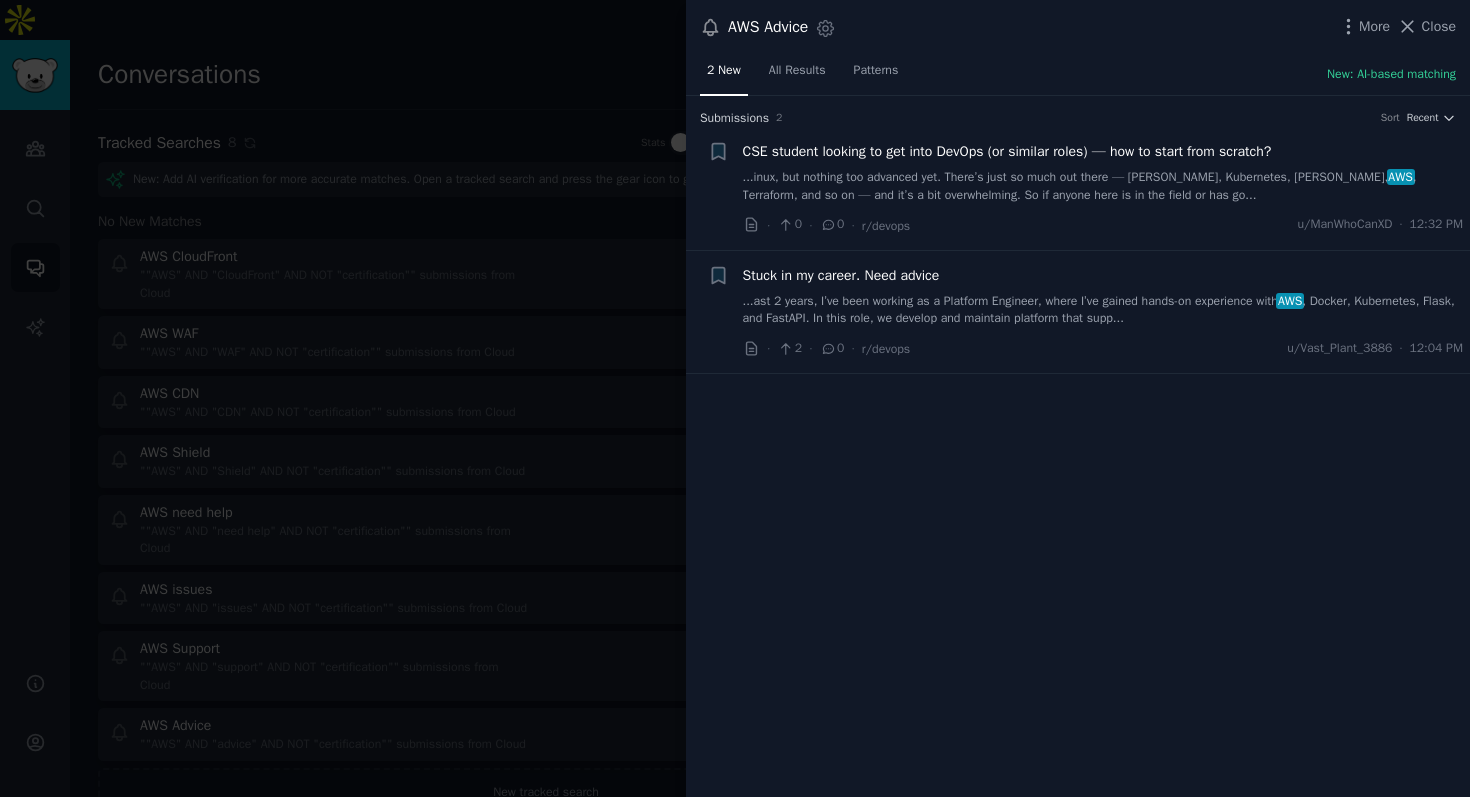 click at bounding box center [735, 398] 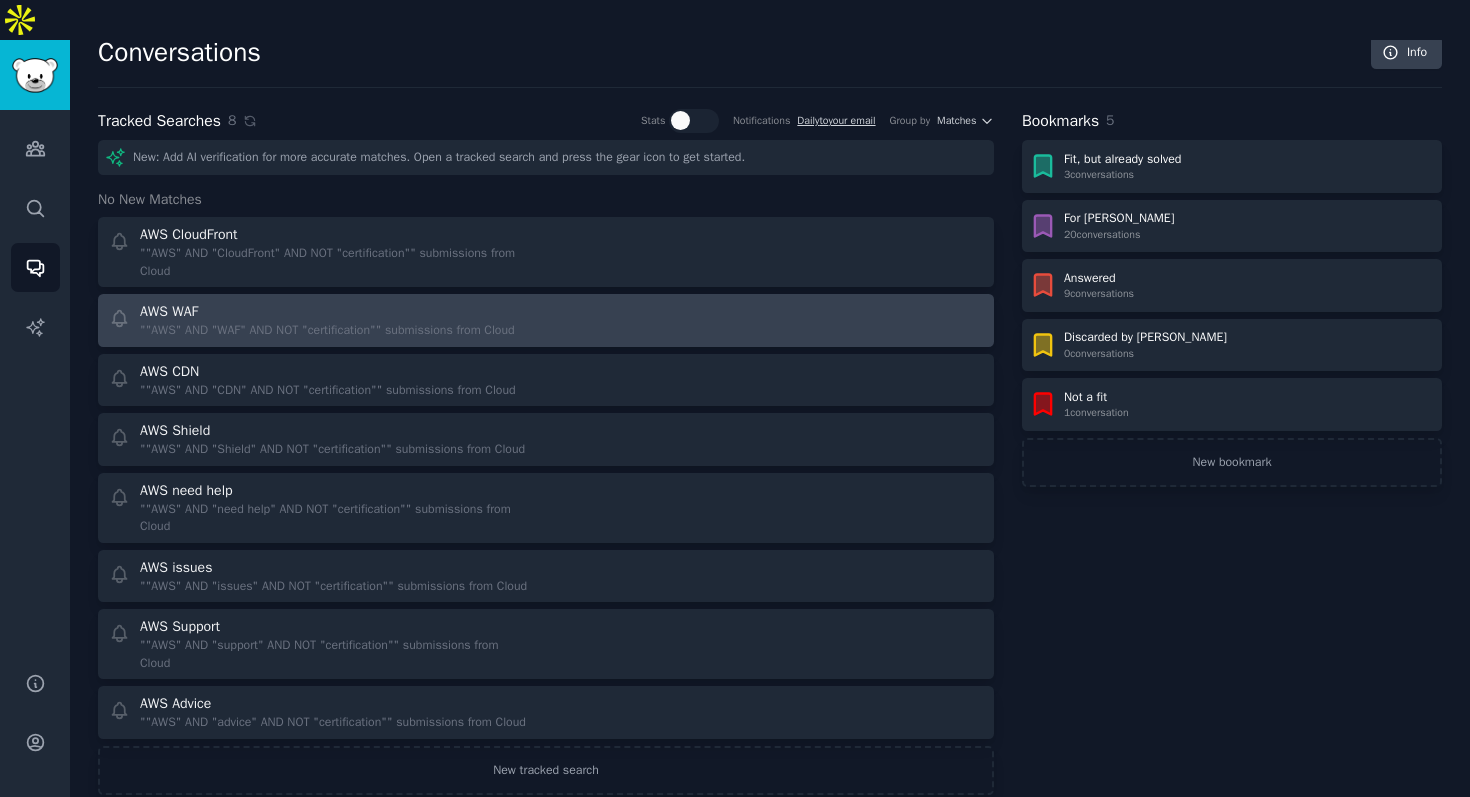 scroll, scrollTop: 0, scrollLeft: 0, axis: both 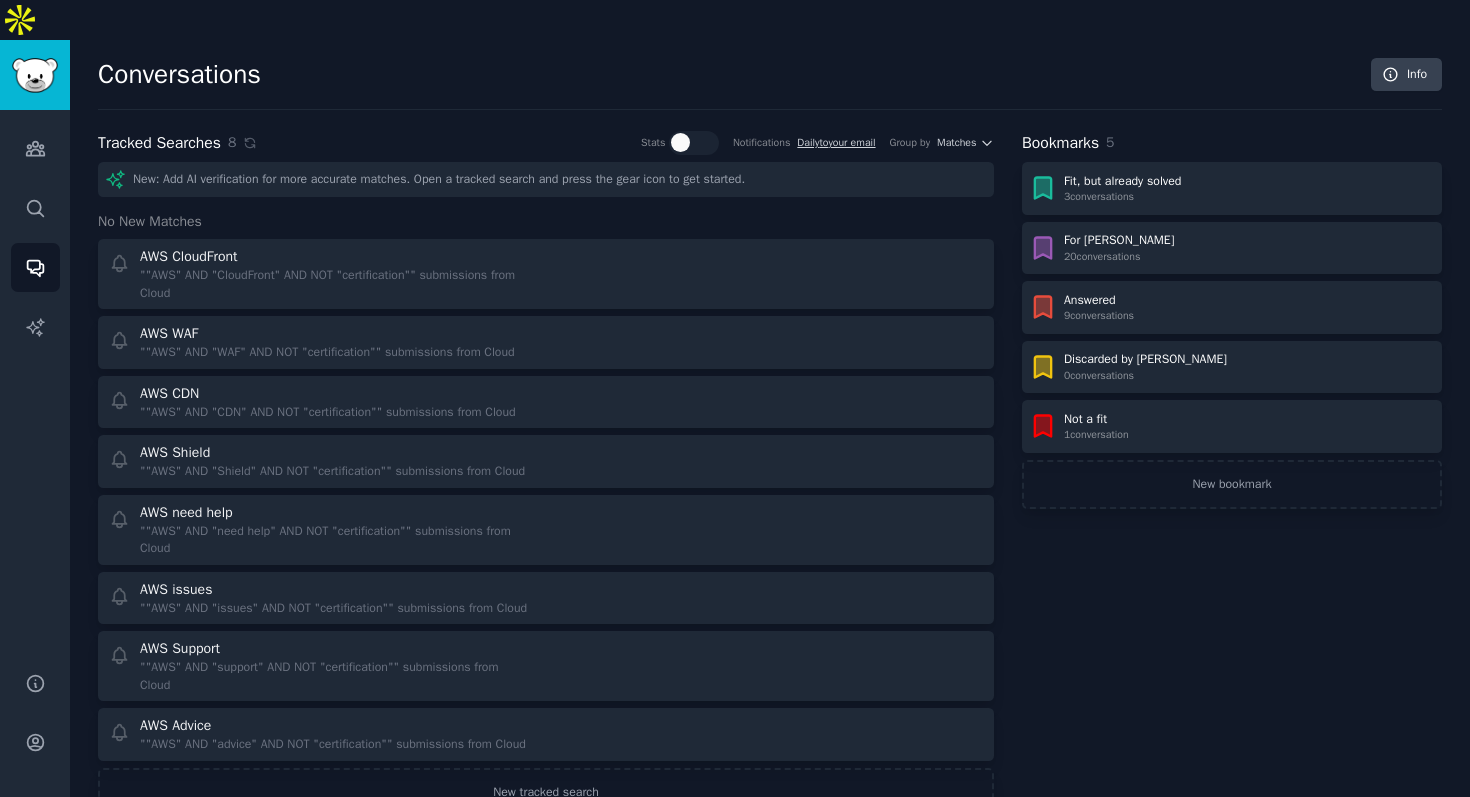 click on "Conversations Info" at bounding box center (770, 84) 